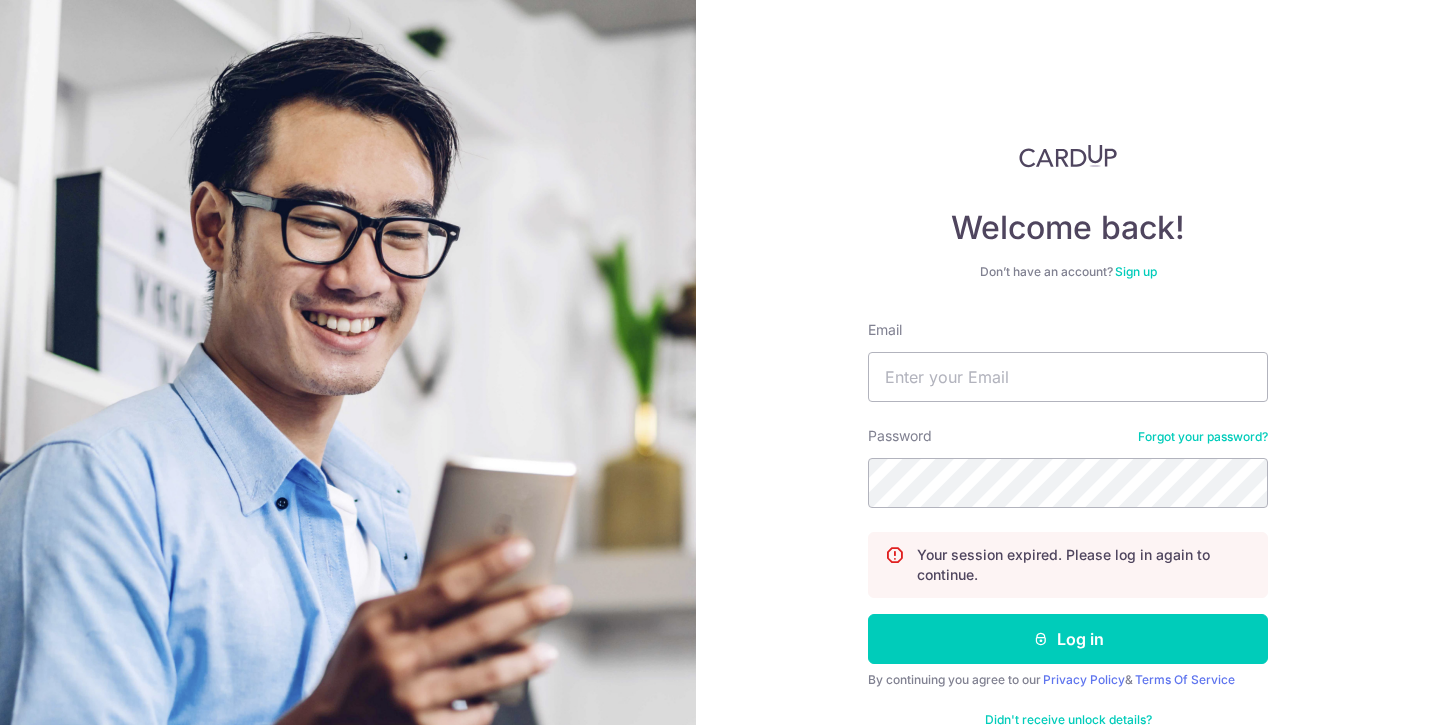 scroll, scrollTop: 0, scrollLeft: 0, axis: both 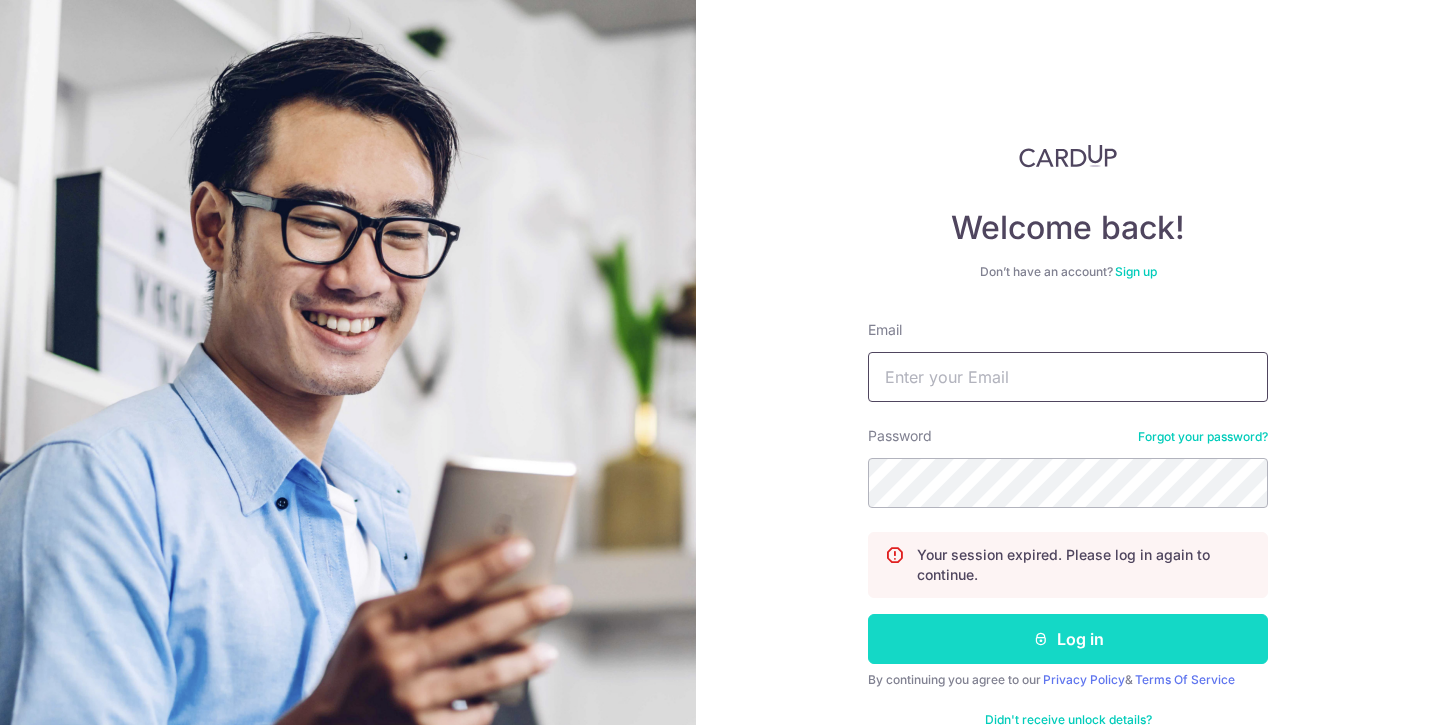 type on "[EMAIL]" 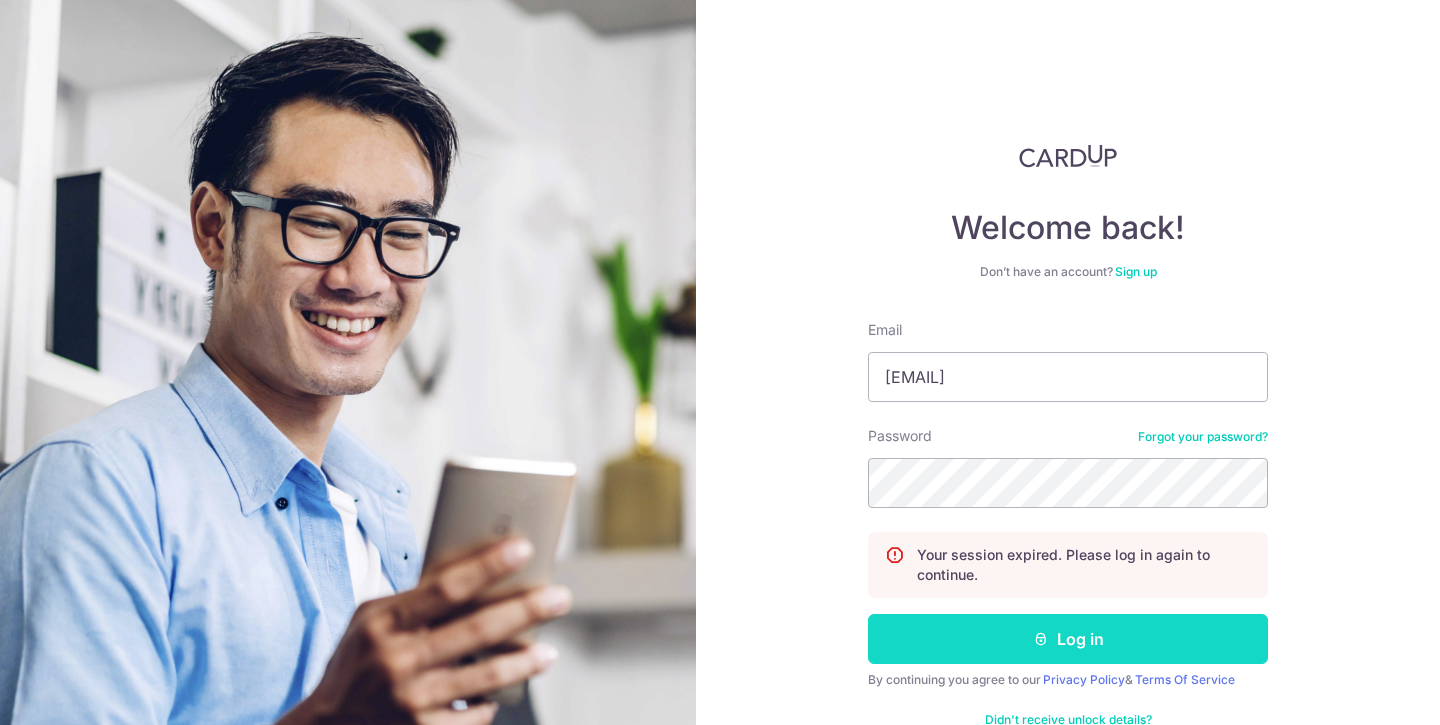 click on "Log in" at bounding box center [1068, 639] 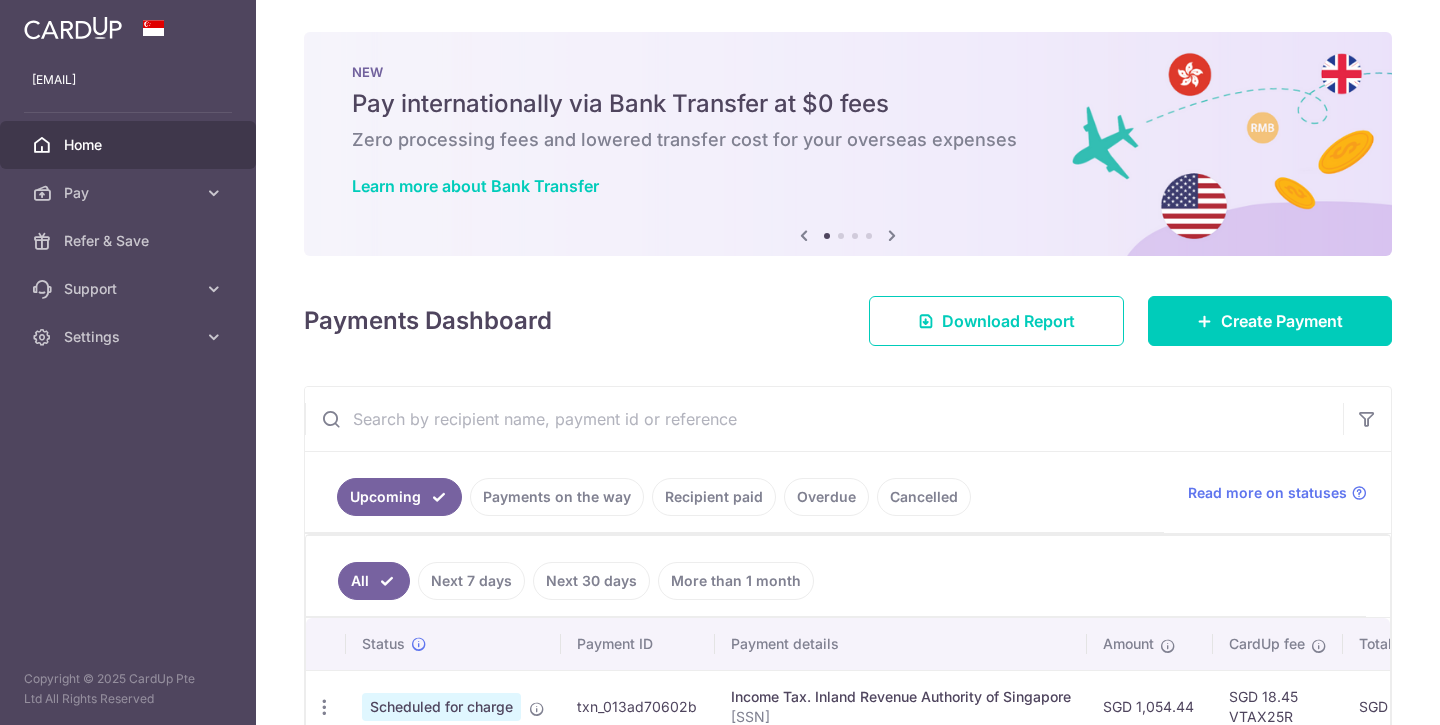 scroll, scrollTop: 0, scrollLeft: 0, axis: both 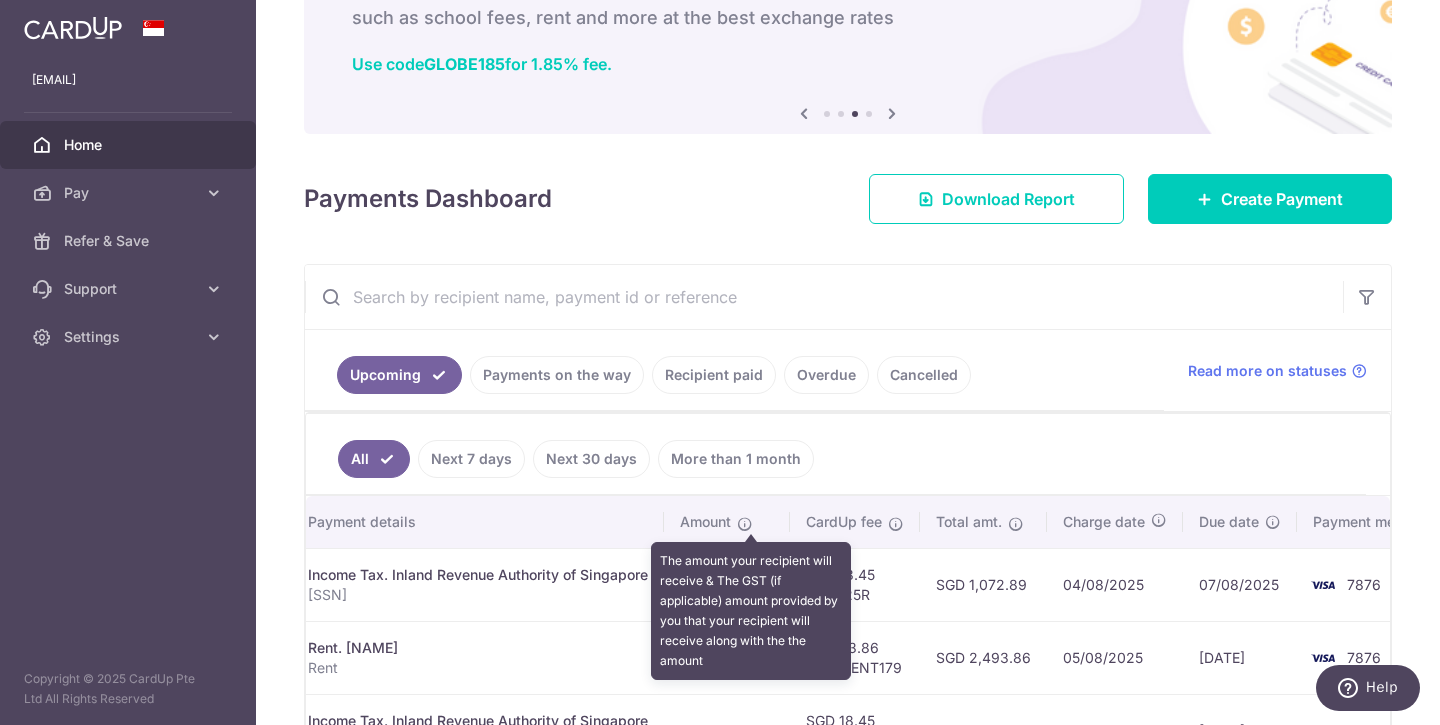 click at bounding box center (745, 524) 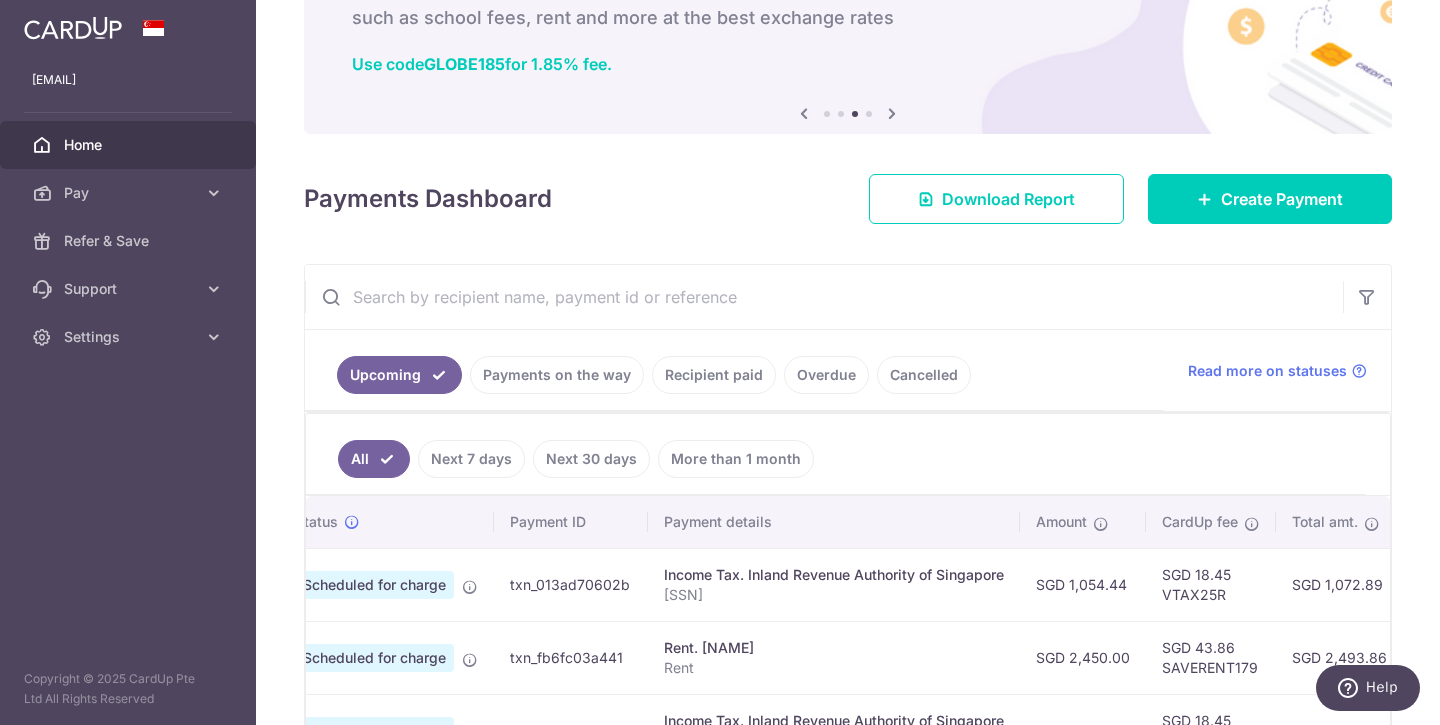 scroll, scrollTop: 0, scrollLeft: 0, axis: both 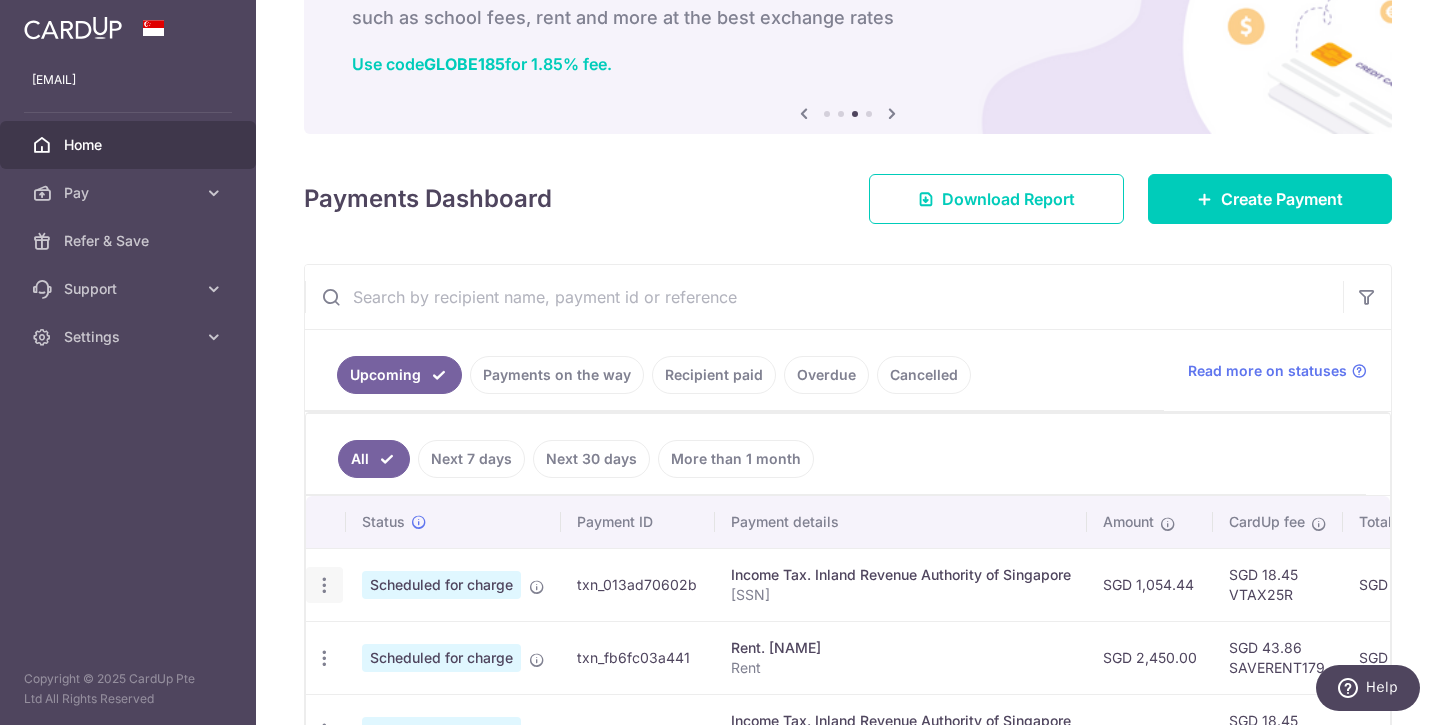 click at bounding box center [324, 585] 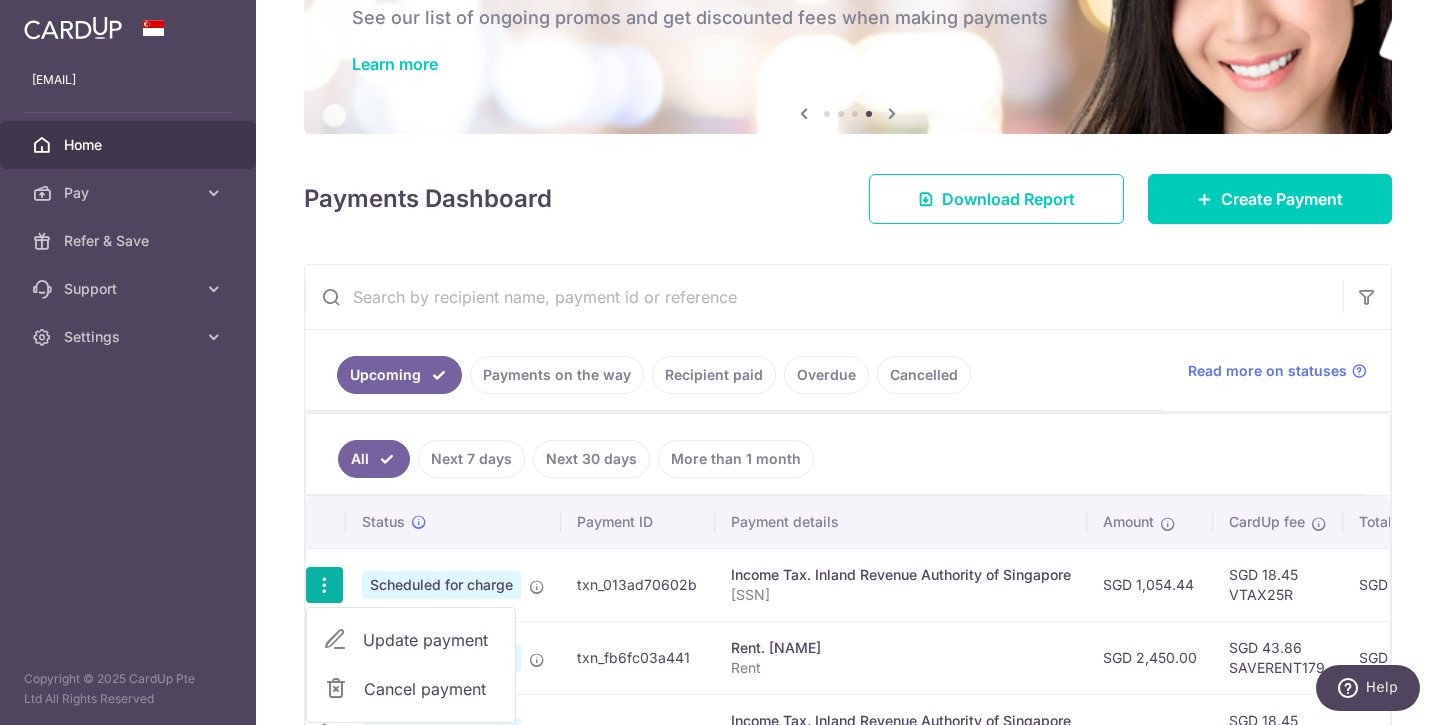 click on "Update payment" at bounding box center (431, 640) 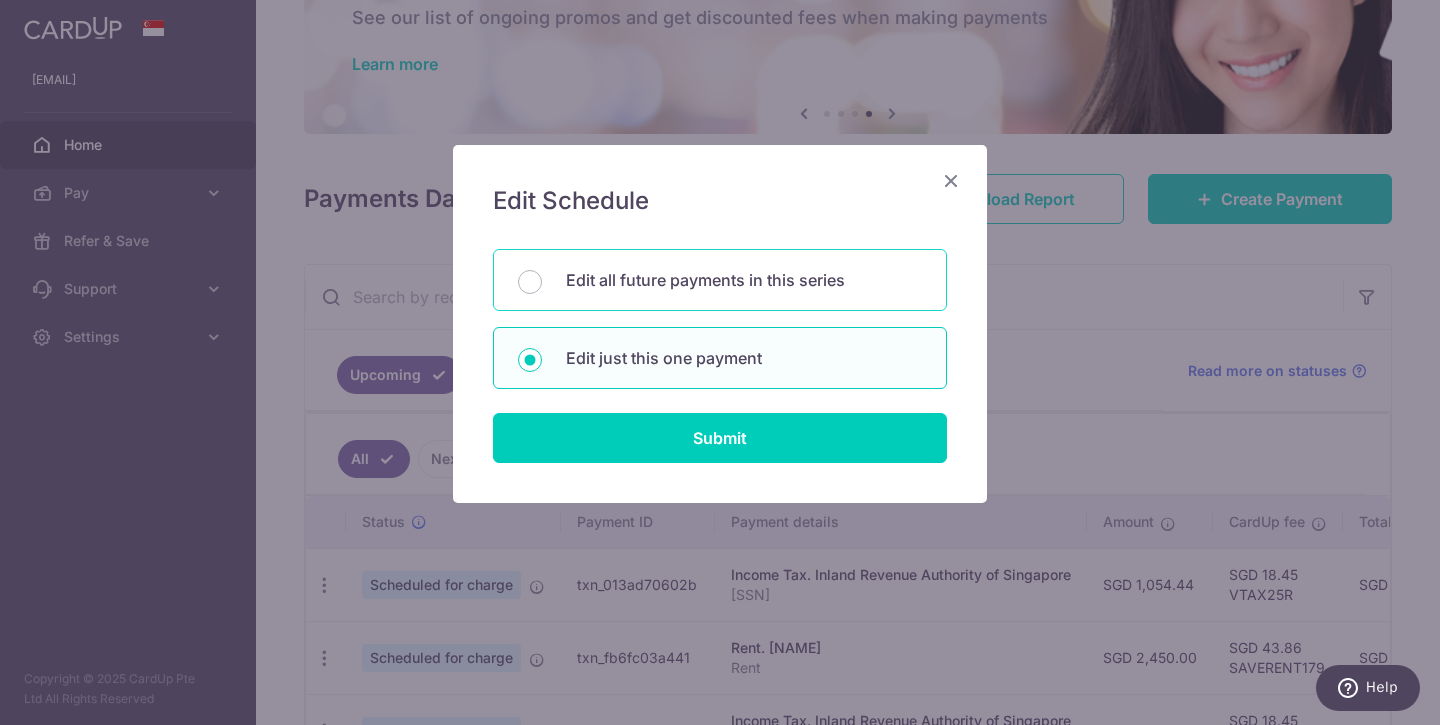 click on "Edit all future payments in this series" at bounding box center [720, 280] 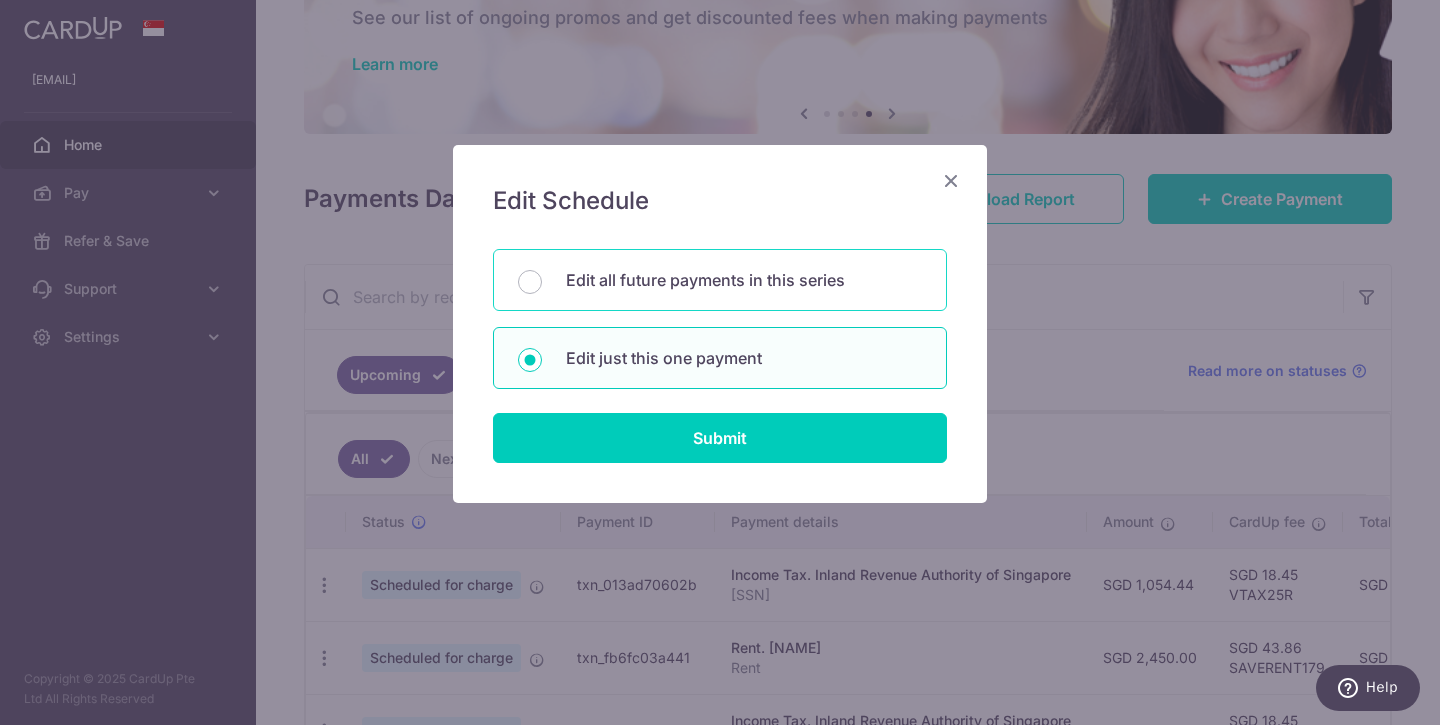 radio on "true" 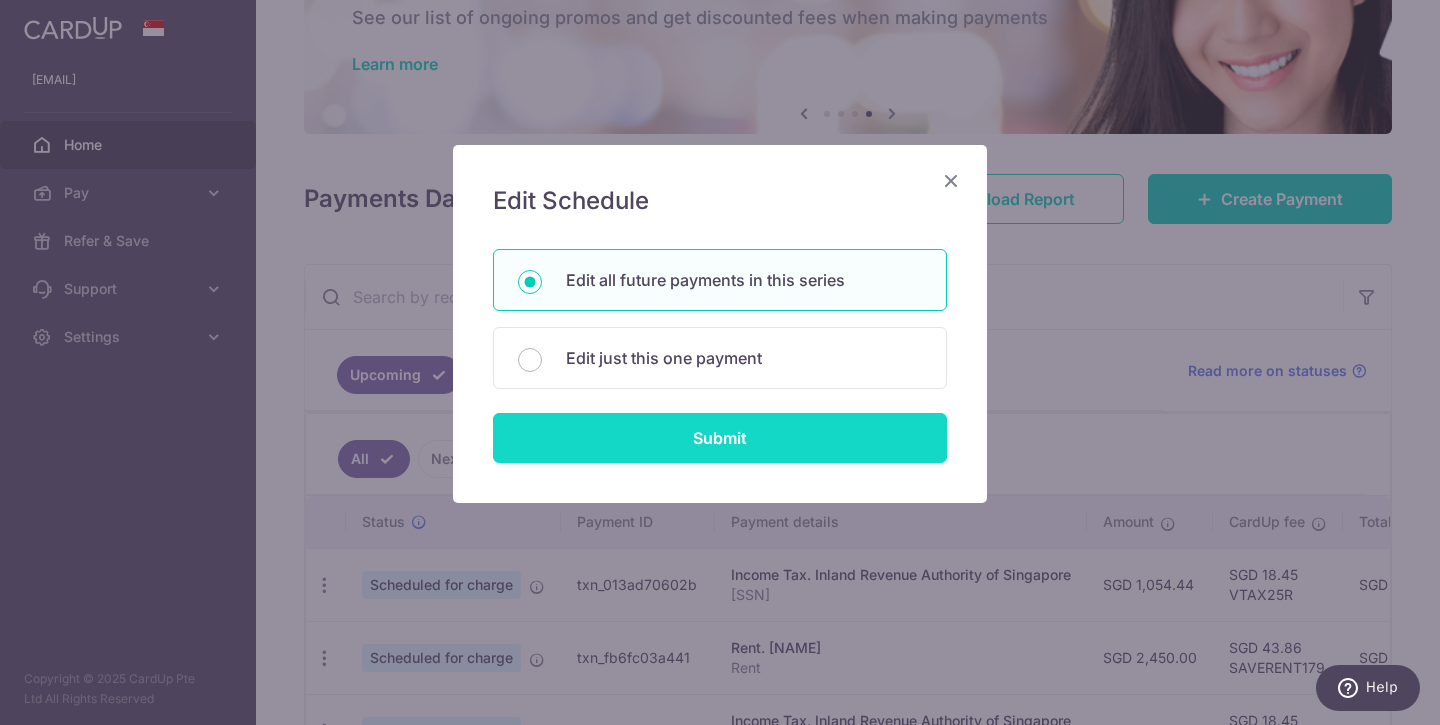 click on "Submit" at bounding box center [720, 438] 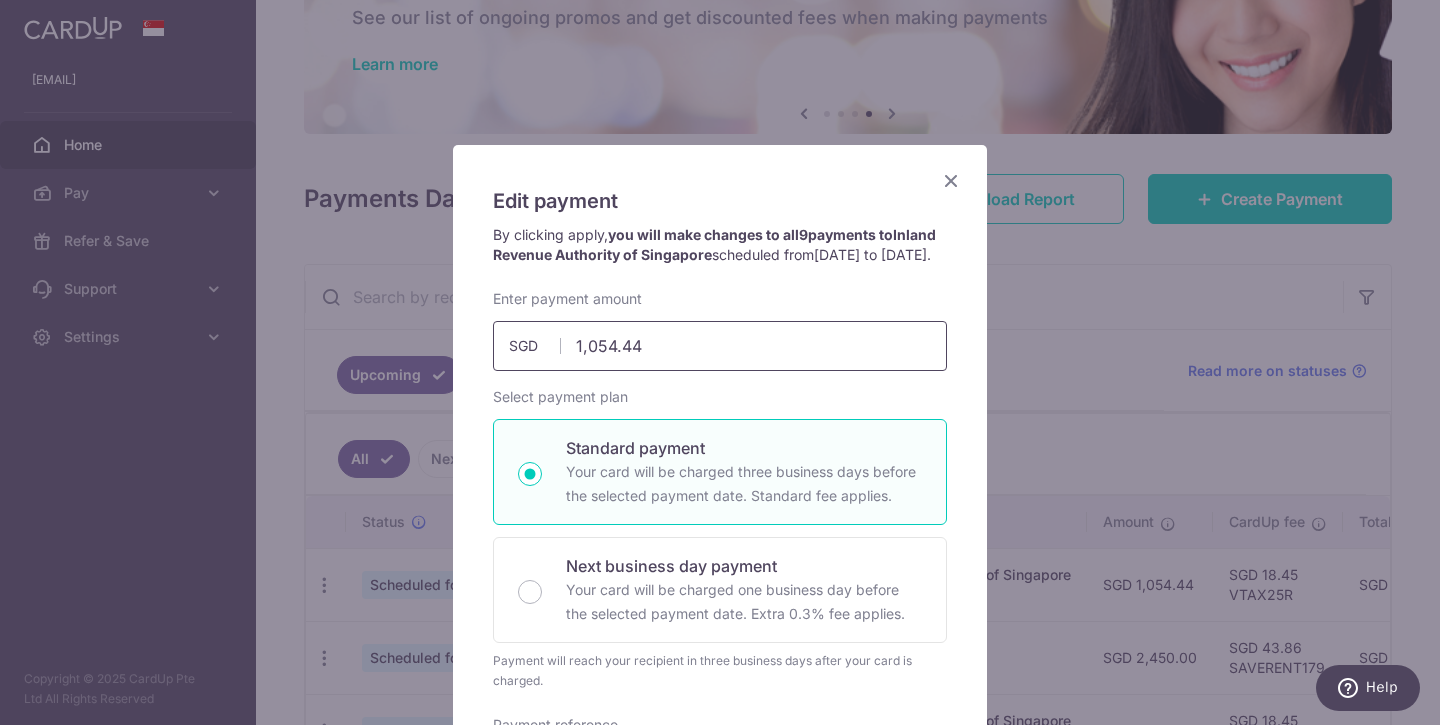 drag, startPoint x: 644, startPoint y: 368, endPoint x: 529, endPoint y: 349, distance: 116.559 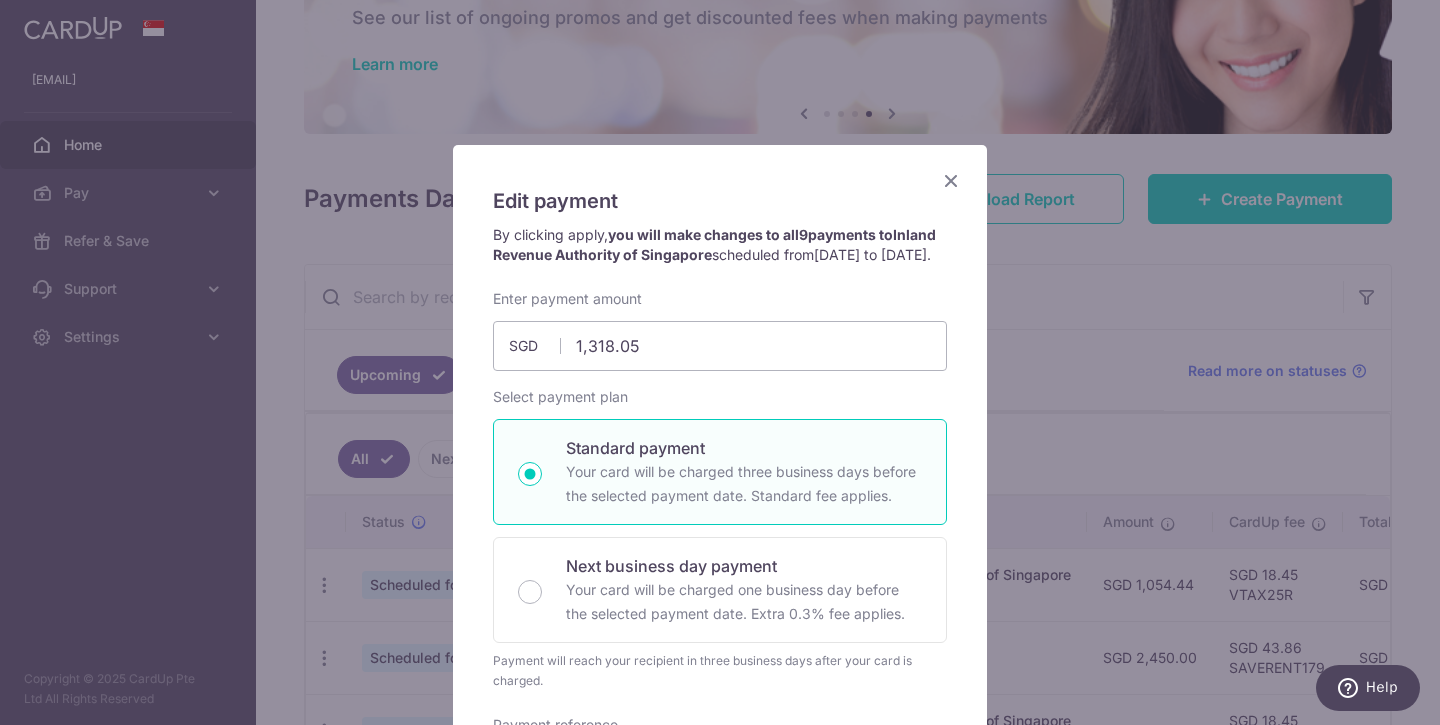 type on "1,318.05" 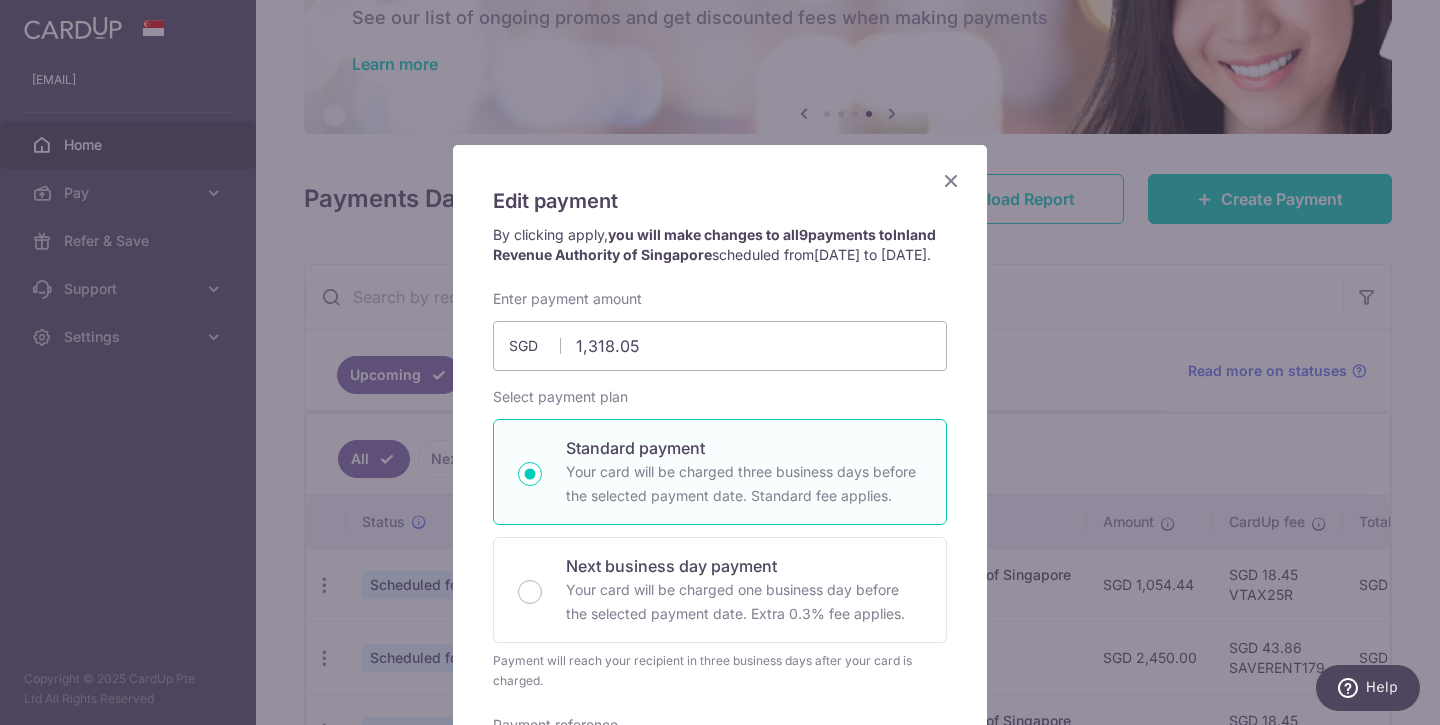 click on "Enter payment amount
SGD [AMOUNT]
[AMOUNT]
SGD
To change the payment amount, please cancel this payment and create a new payment with updated supporting documents." at bounding box center (720, 330) 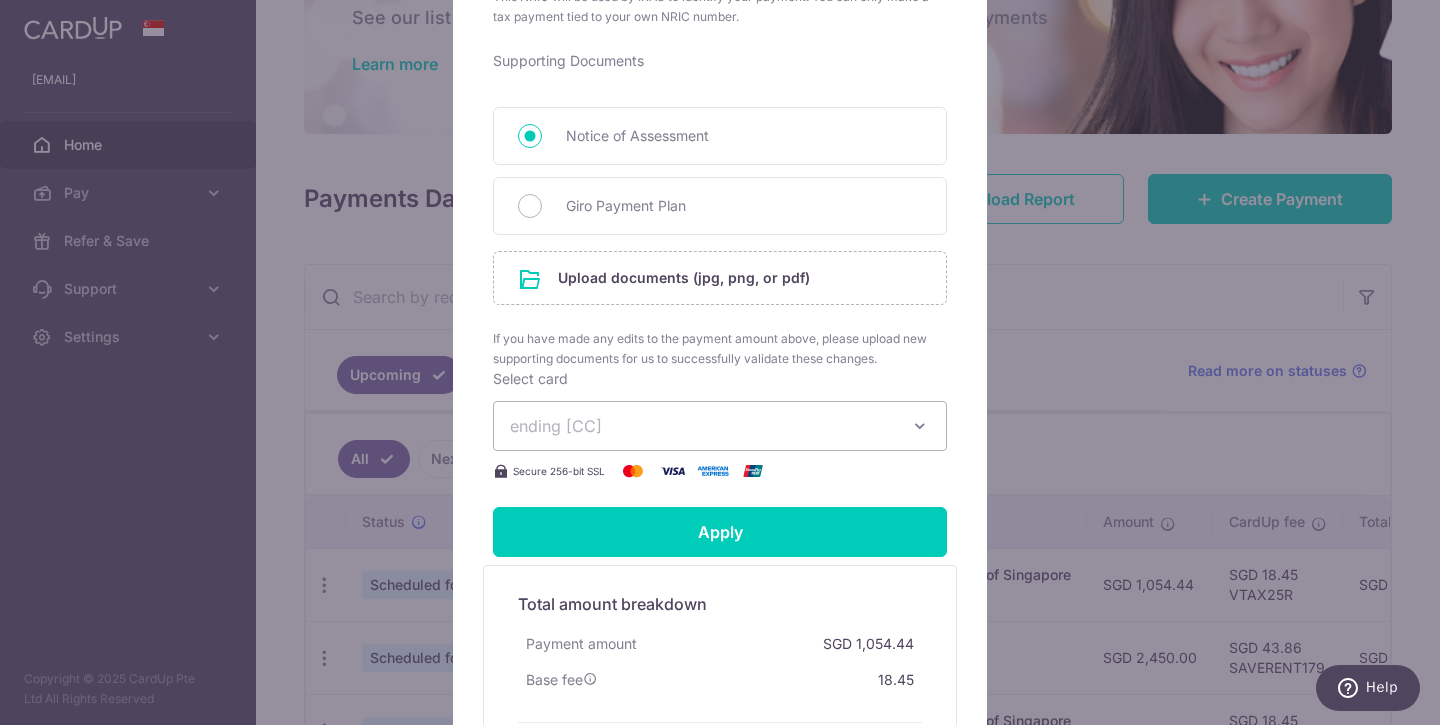 scroll, scrollTop: 807, scrollLeft: 0, axis: vertical 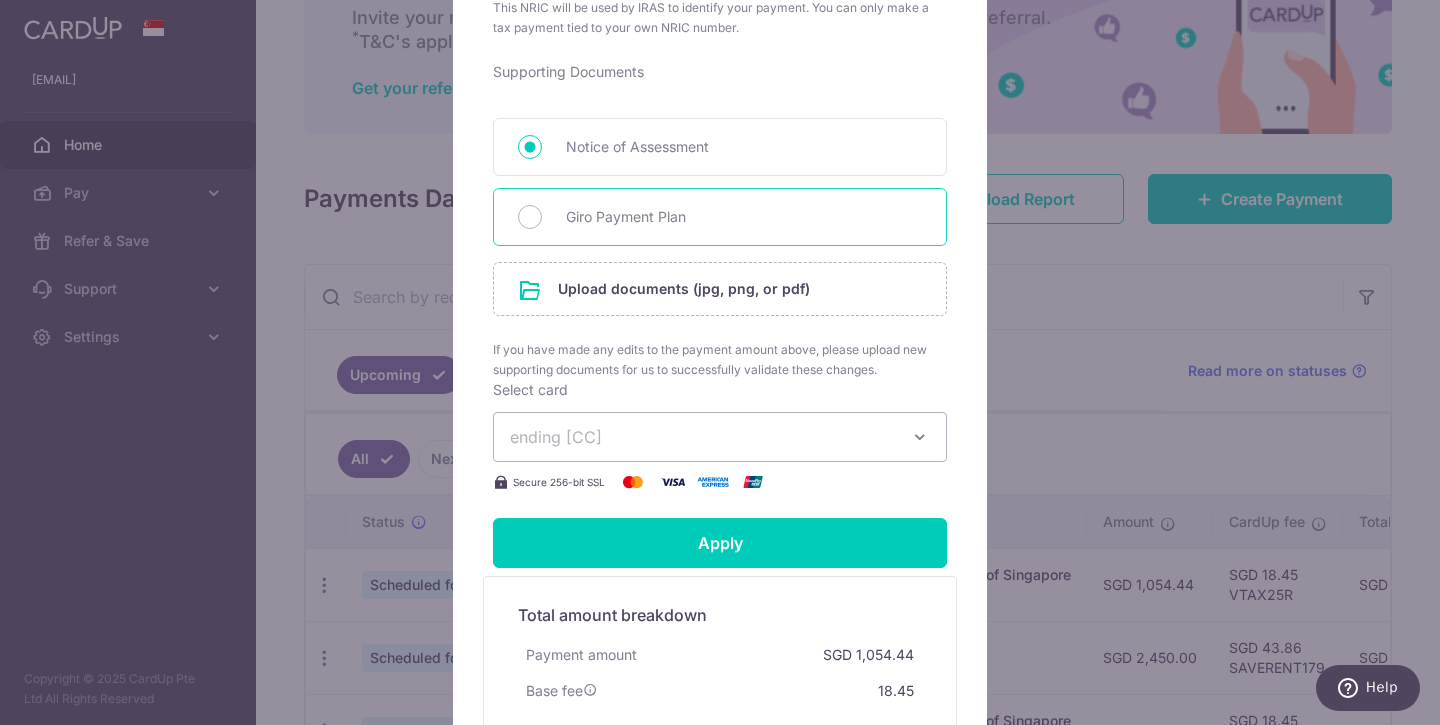 click on "Giro Payment Plan" at bounding box center [744, 217] 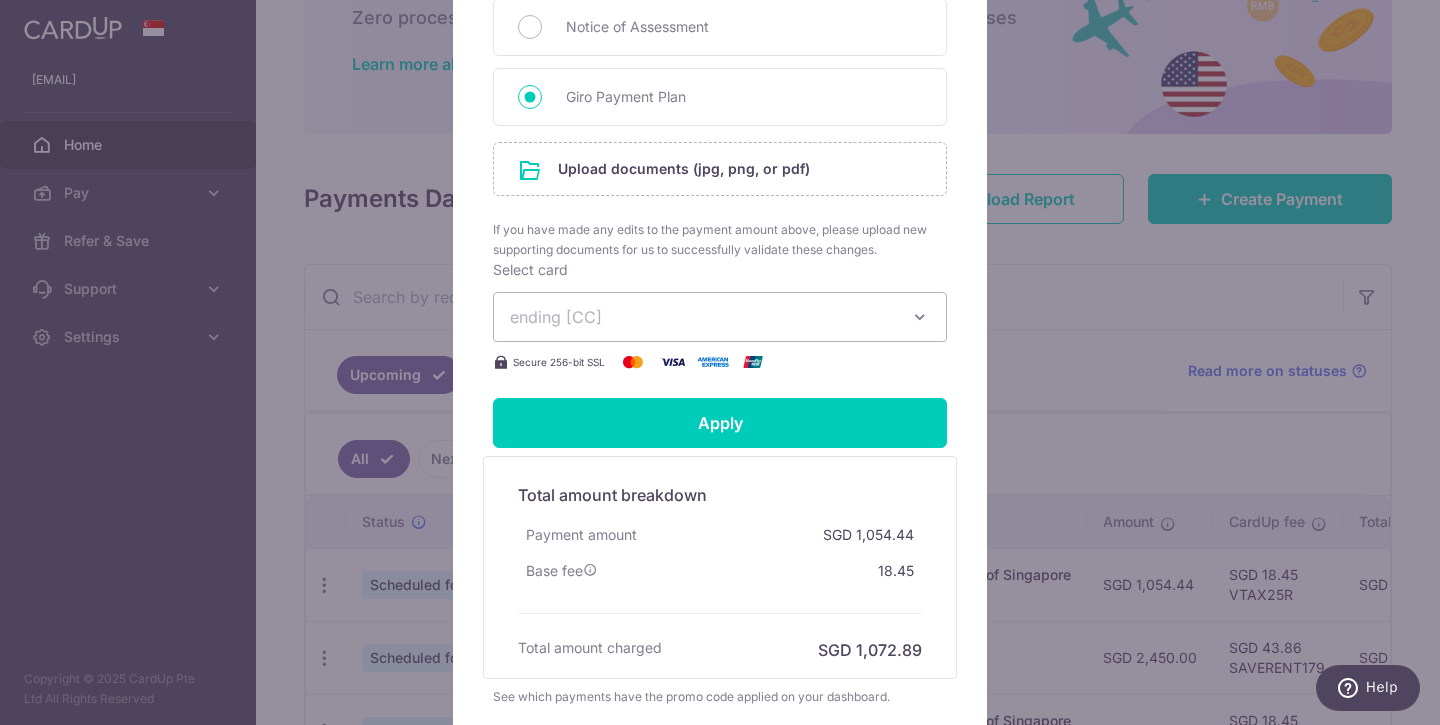 scroll, scrollTop: 920, scrollLeft: 0, axis: vertical 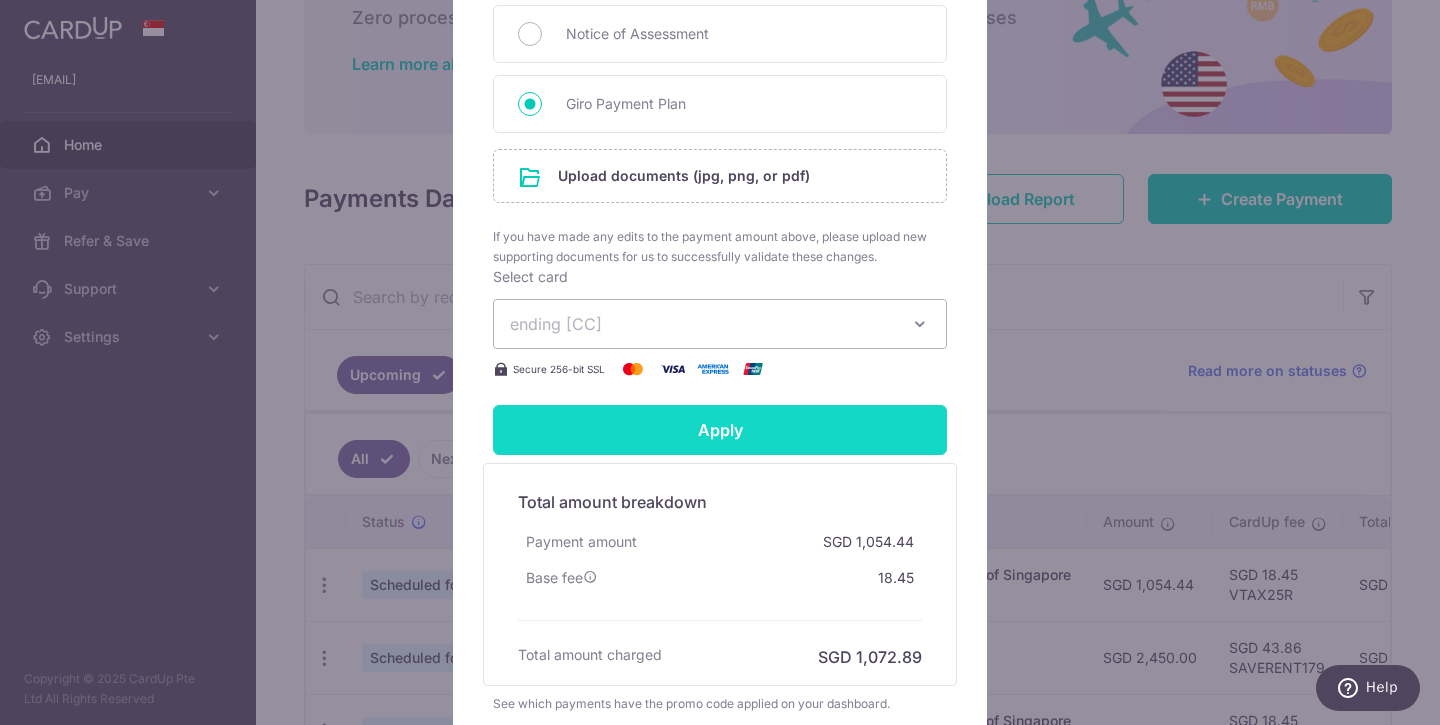 click on "Apply" at bounding box center (720, 430) 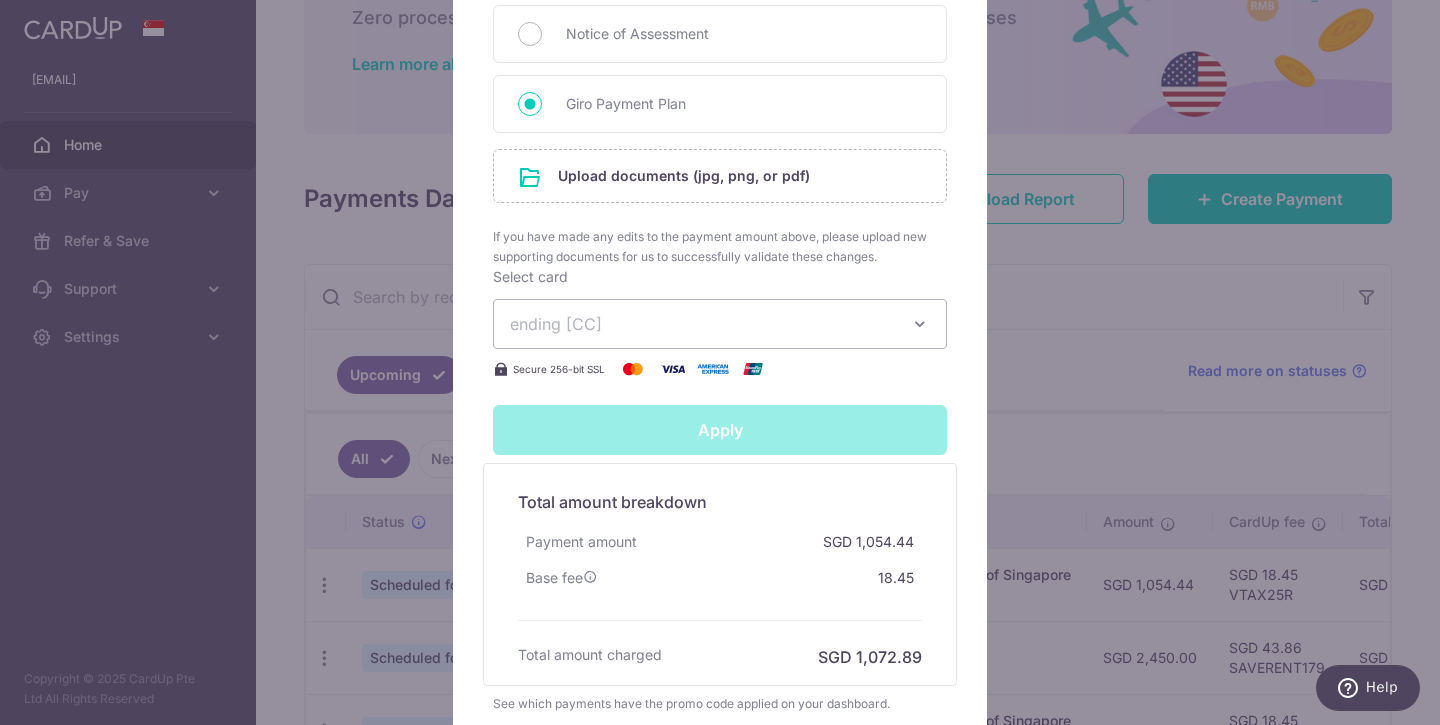 type on "Successfully Applied" 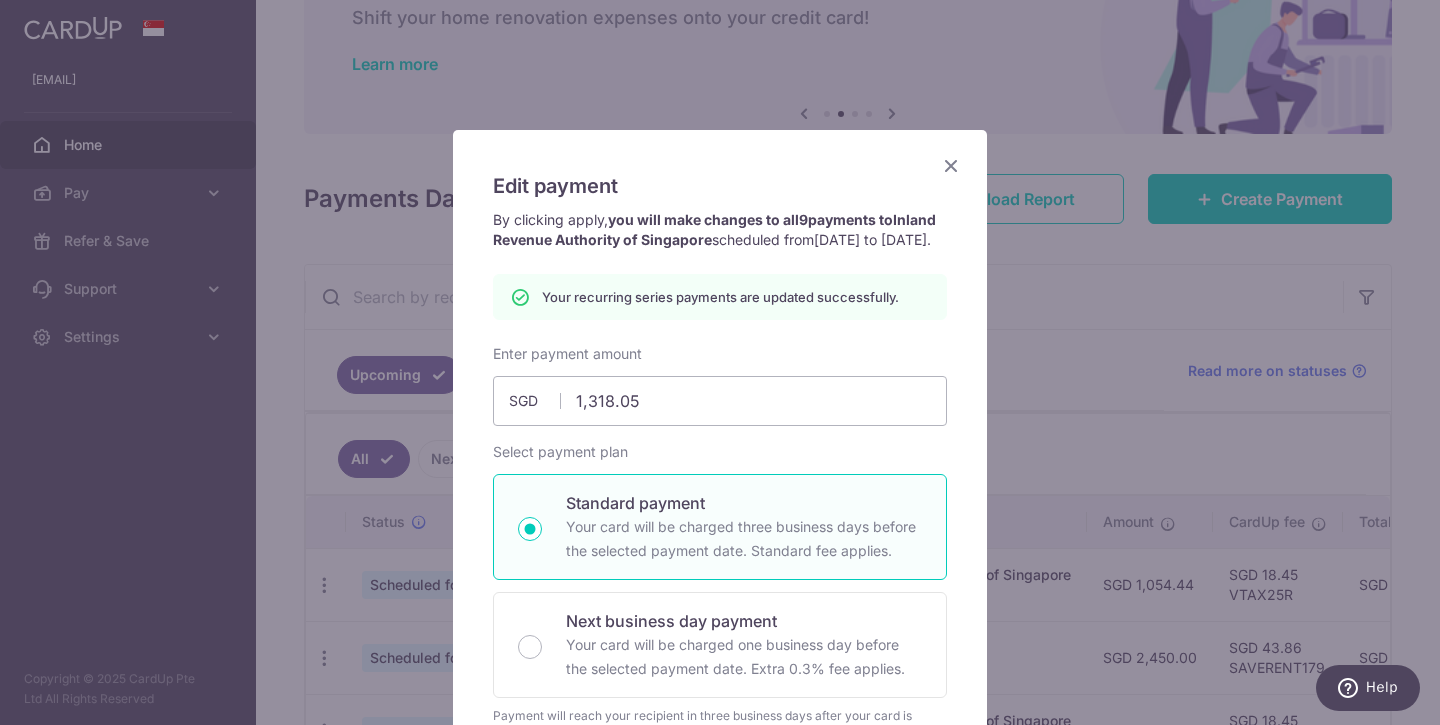 scroll, scrollTop: 0, scrollLeft: 0, axis: both 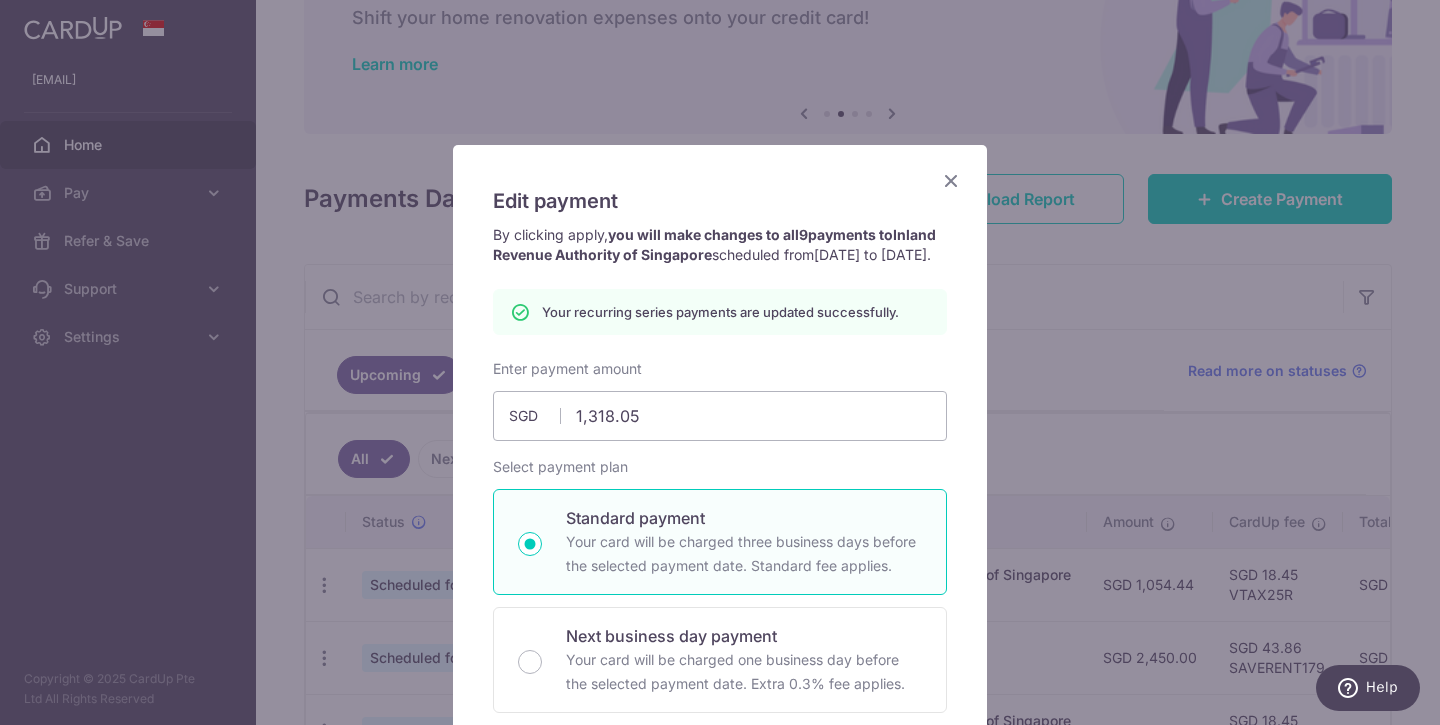 click at bounding box center [951, 180] 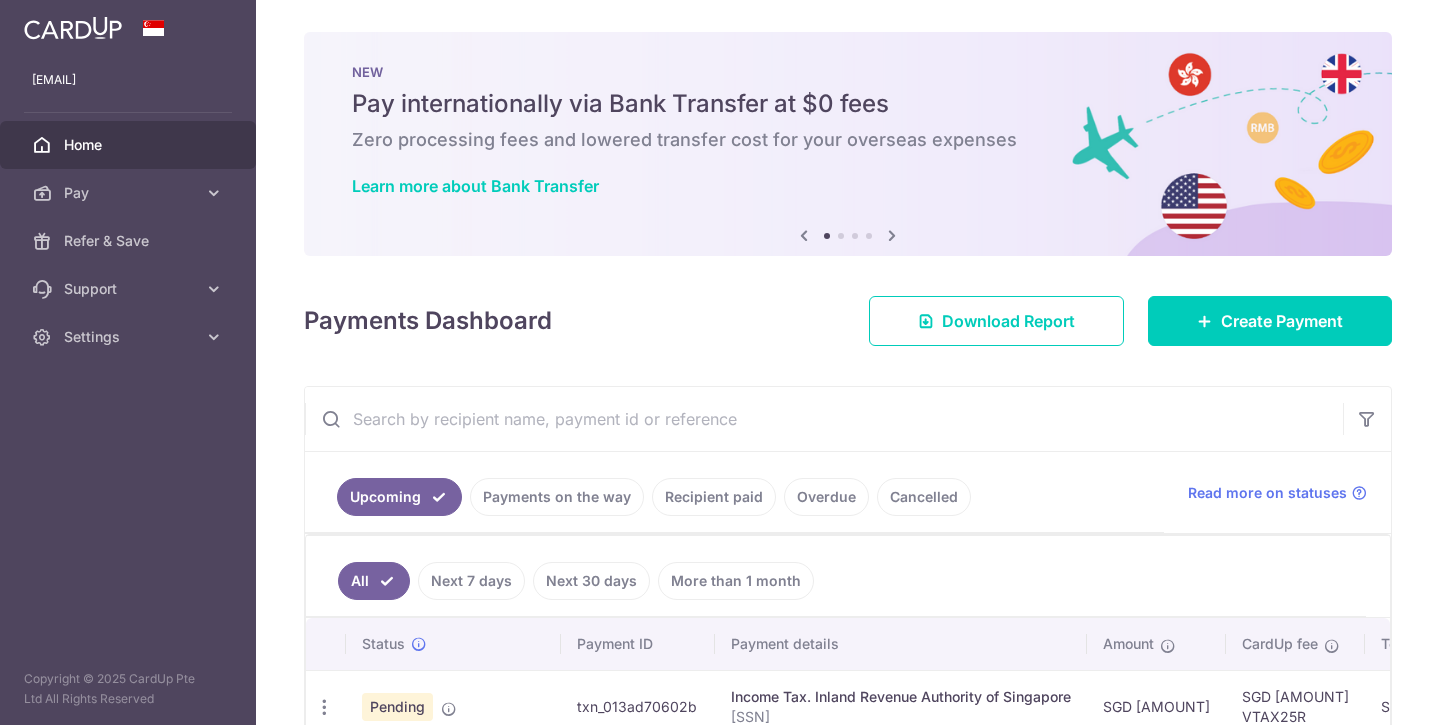 scroll, scrollTop: 0, scrollLeft: 0, axis: both 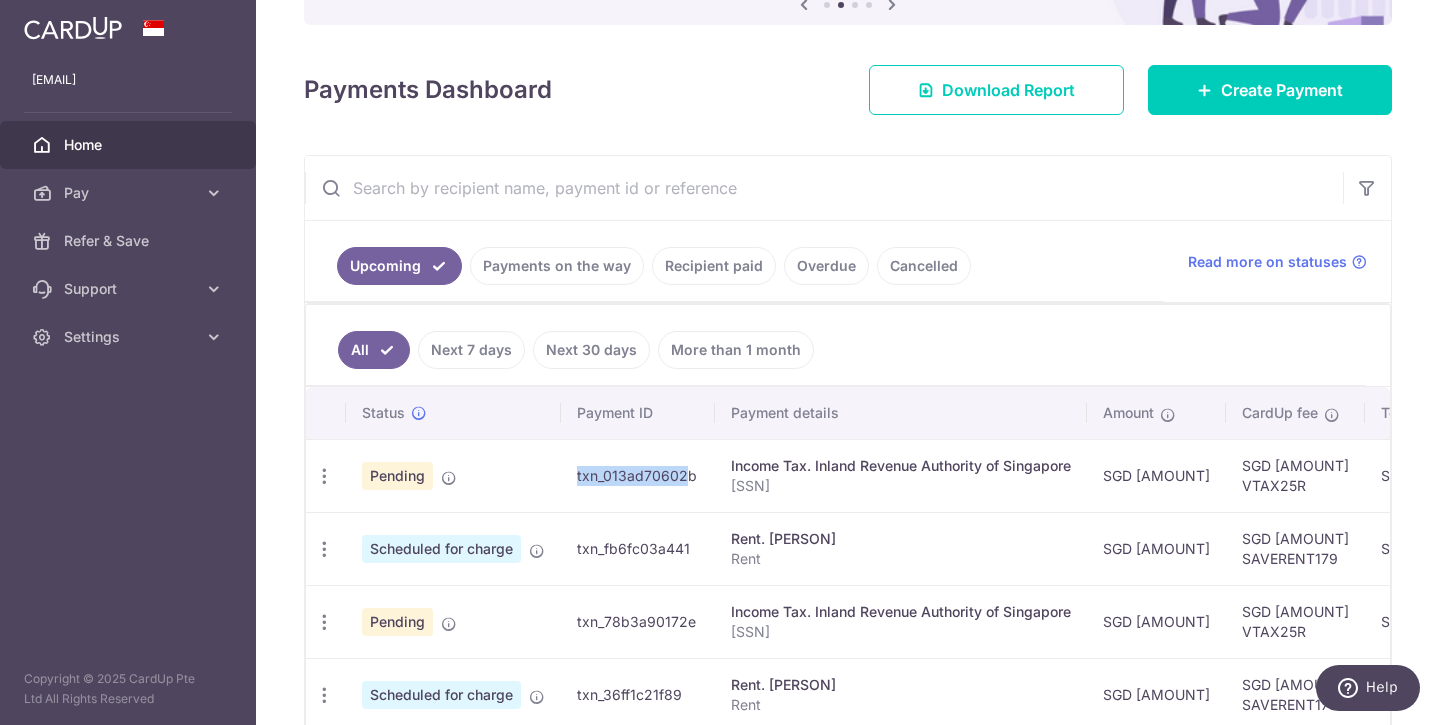drag, startPoint x: 448, startPoint y: 477, endPoint x: 752, endPoint y: 467, distance: 304.16443 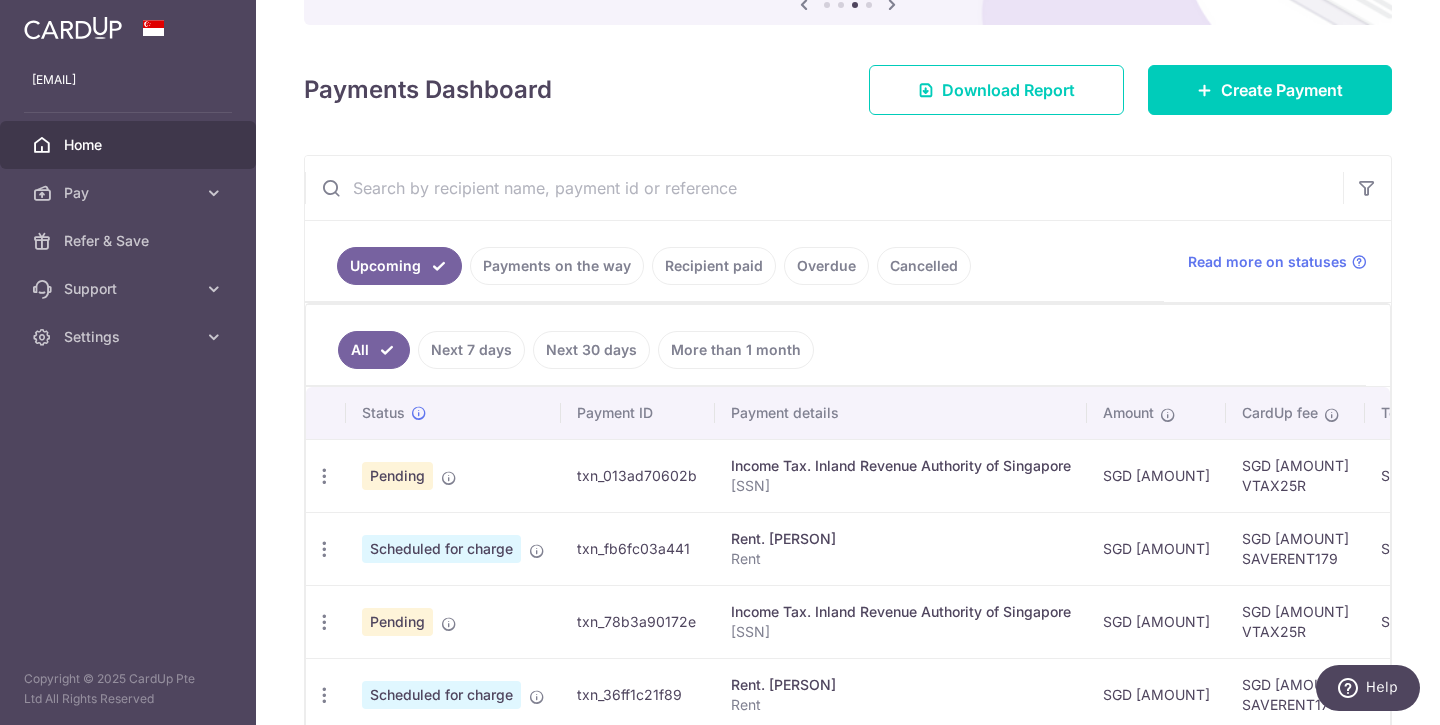 click on "Upcoming
Payments on the way
Recipient paid
Overdue
Cancelled" at bounding box center (734, 261) 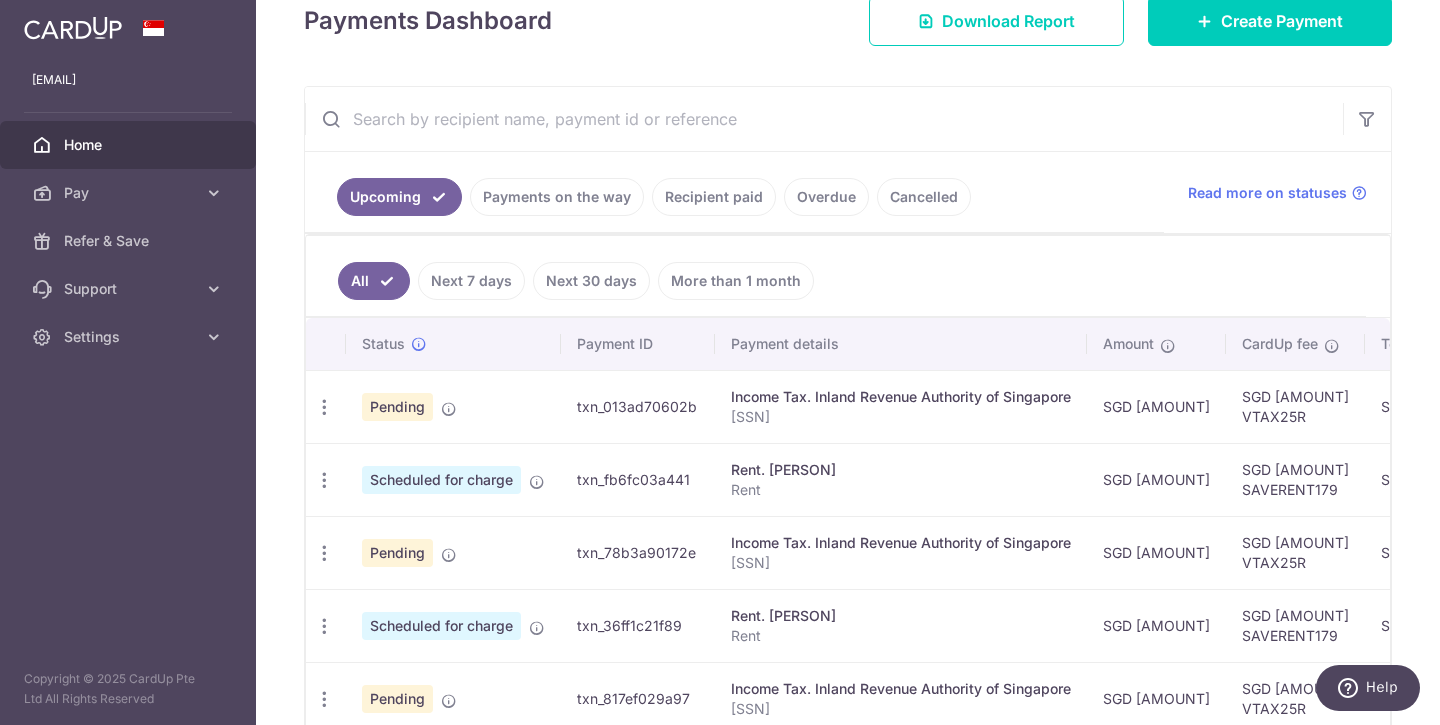 scroll, scrollTop: 297, scrollLeft: 0, axis: vertical 